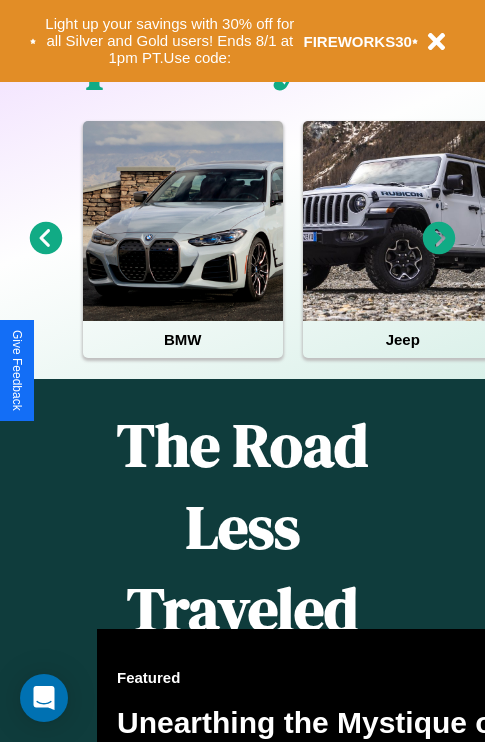 scroll, scrollTop: 2423, scrollLeft: 0, axis: vertical 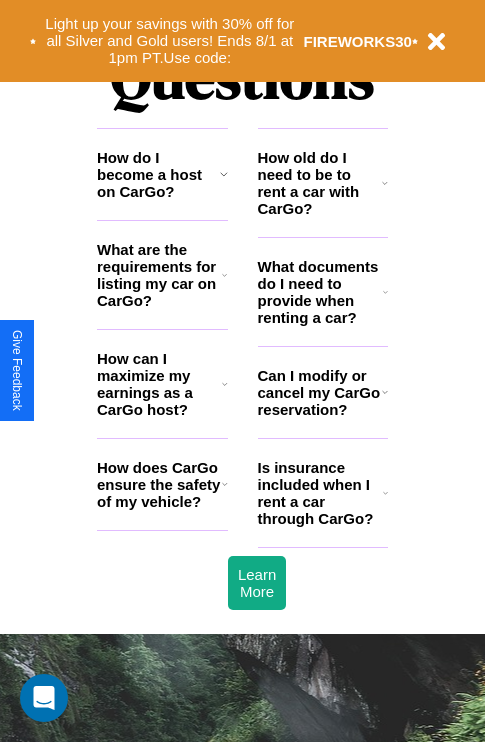 click 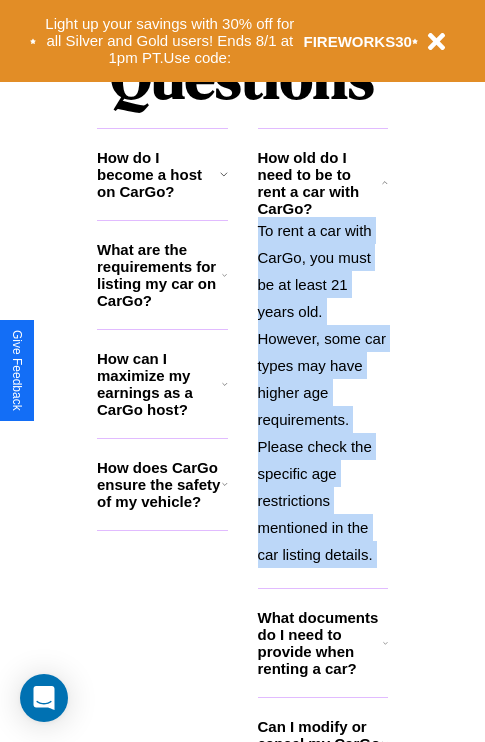 scroll, scrollTop: 2465, scrollLeft: 0, axis: vertical 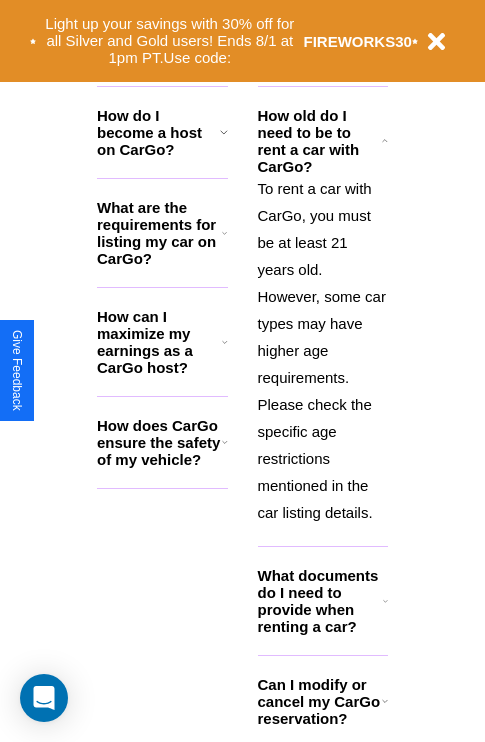 click 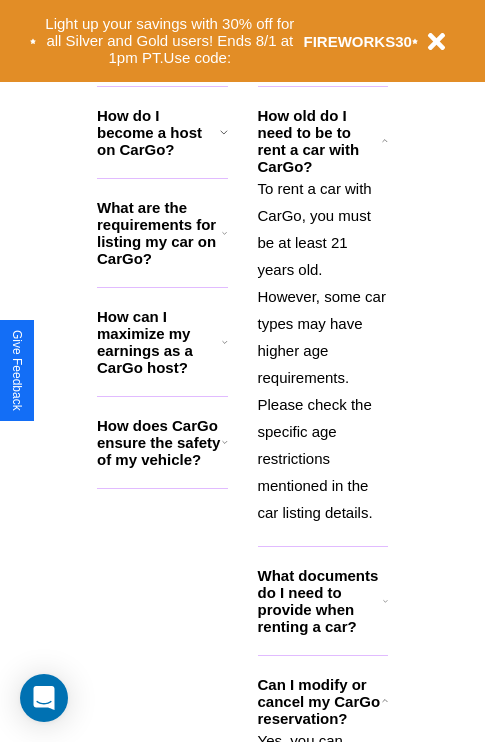 click on "Can I modify or cancel my CarGo reservation?" at bounding box center (320, 701) 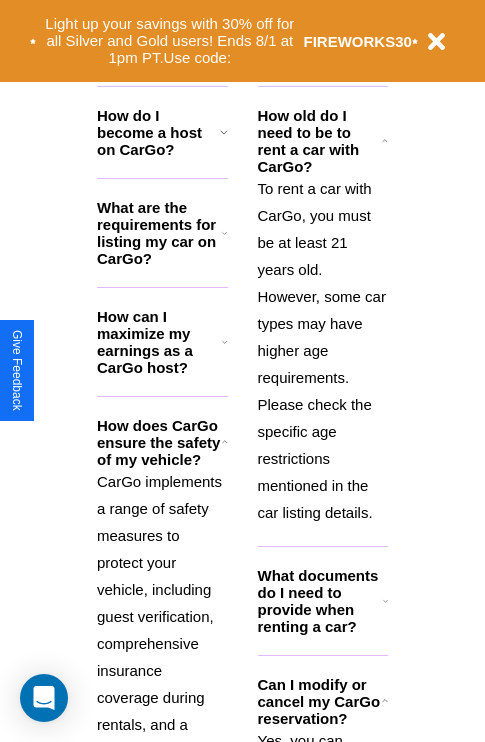click on "What are the requirements for listing my car on CarGo?" at bounding box center [159, 233] 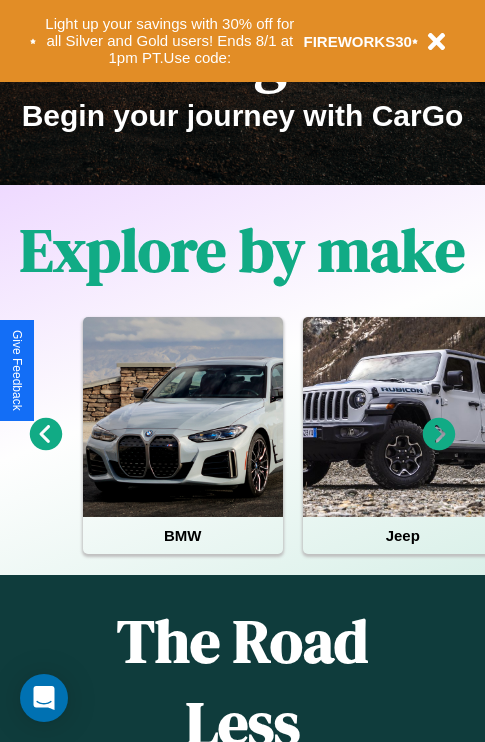 scroll, scrollTop: 0, scrollLeft: 0, axis: both 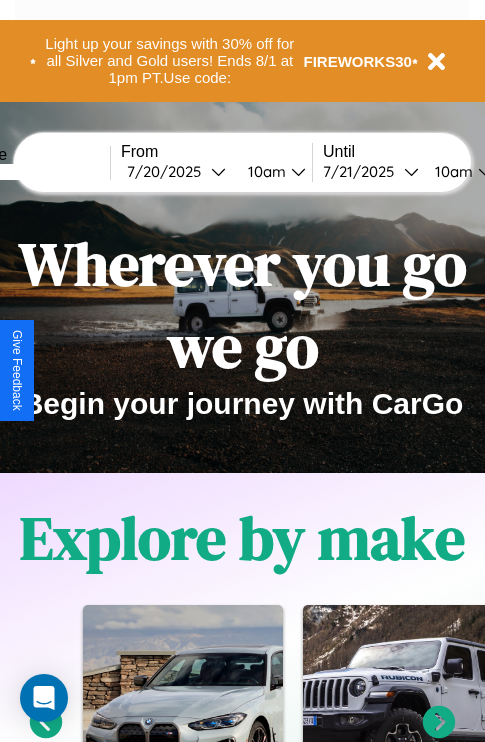 click at bounding box center [35, 172] 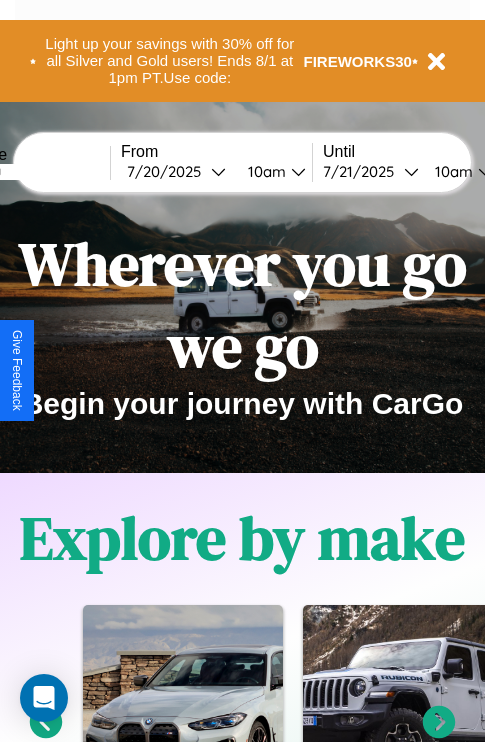 type on "*******" 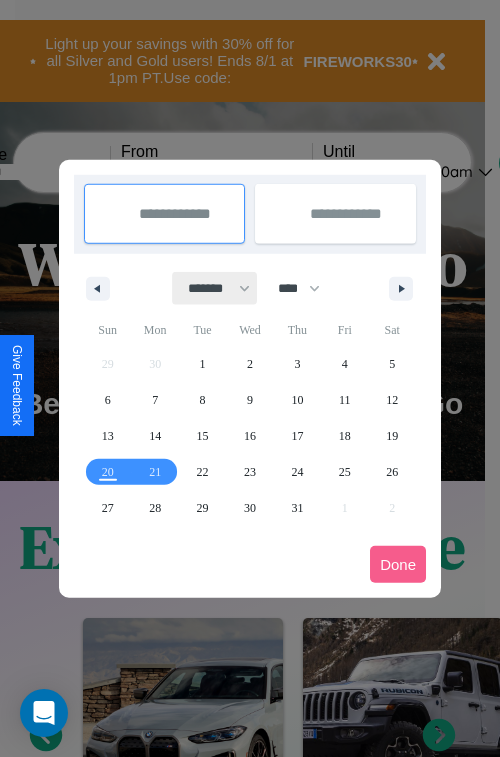 click on "******* ******** ***** ***** *** **** **** ****** ********* ******* ******** ********" at bounding box center (215, 288) 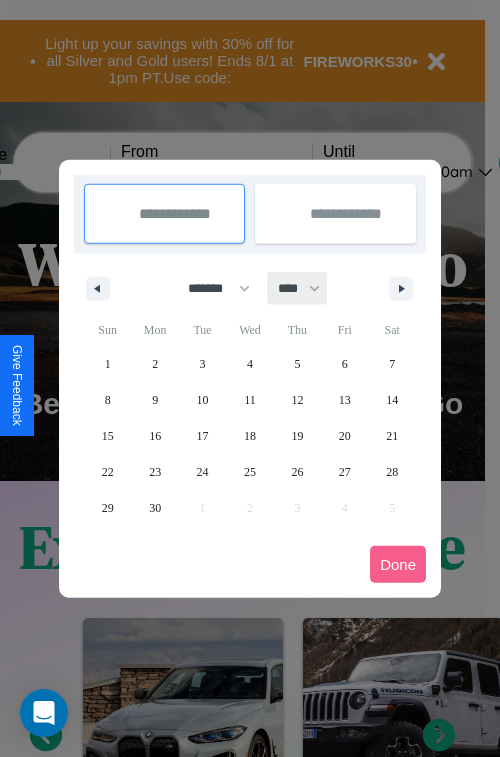 click on "**** **** **** **** **** **** **** **** **** **** **** **** **** **** **** **** **** **** **** **** **** **** **** **** **** **** **** **** **** **** **** **** **** **** **** **** **** **** **** **** **** **** **** **** **** **** **** **** **** **** **** **** **** **** **** **** **** **** **** **** **** **** **** **** **** **** **** **** **** **** **** **** **** **** **** **** **** **** **** **** **** **** **** **** **** **** **** **** **** **** **** **** **** **** **** **** **** **** **** **** **** **** **** **** **** **** **** **** **** **** **** **** **** **** **** **** **** **** **** **** ****" at bounding box center (298, 288) 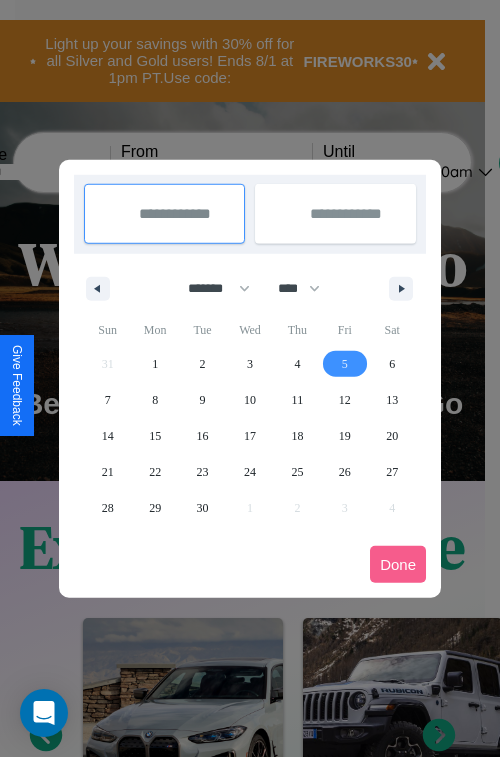 click on "5" at bounding box center (345, 364) 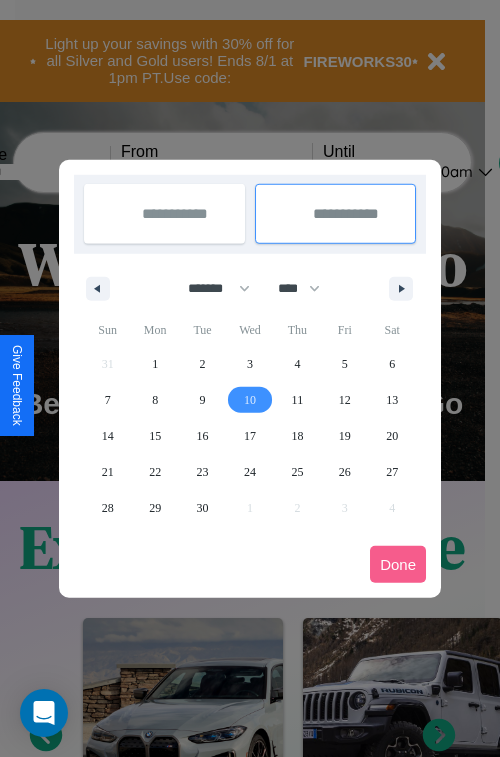 click on "10" at bounding box center [250, 400] 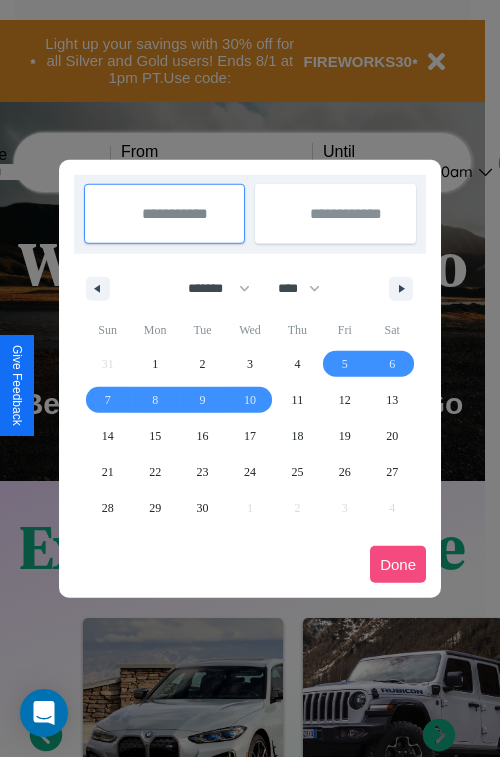 click on "Done" at bounding box center (398, 564) 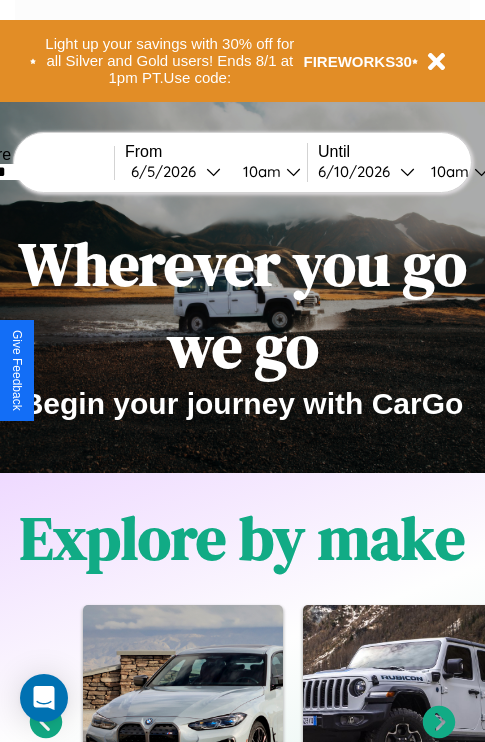 scroll, scrollTop: 0, scrollLeft: 71, axis: horizontal 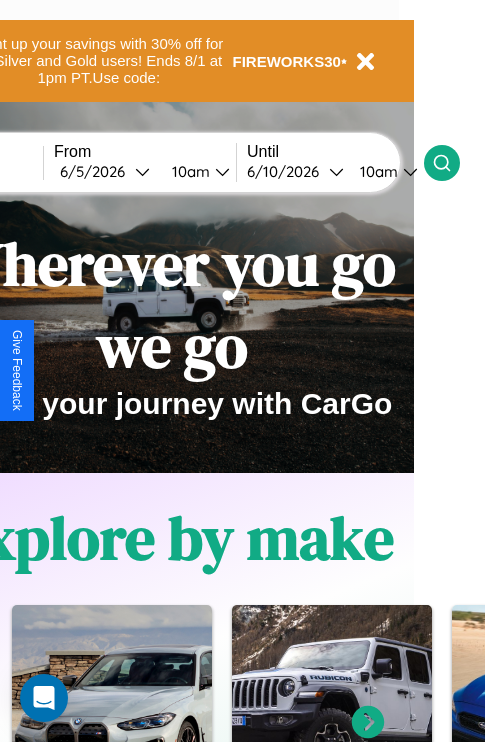click 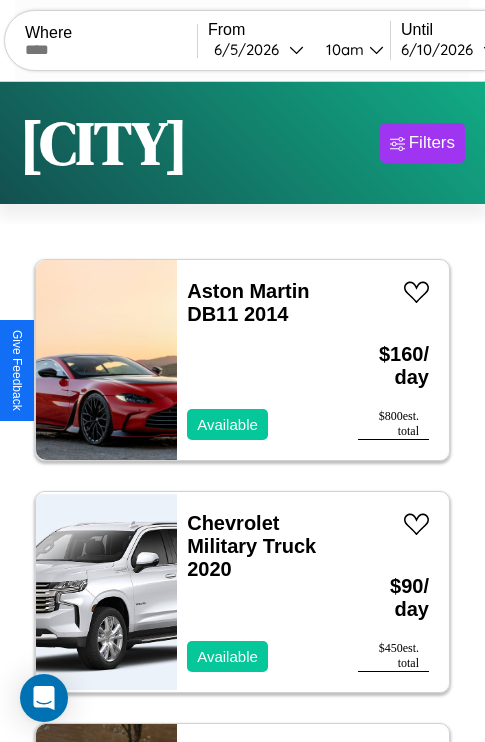 scroll, scrollTop: 95, scrollLeft: 0, axis: vertical 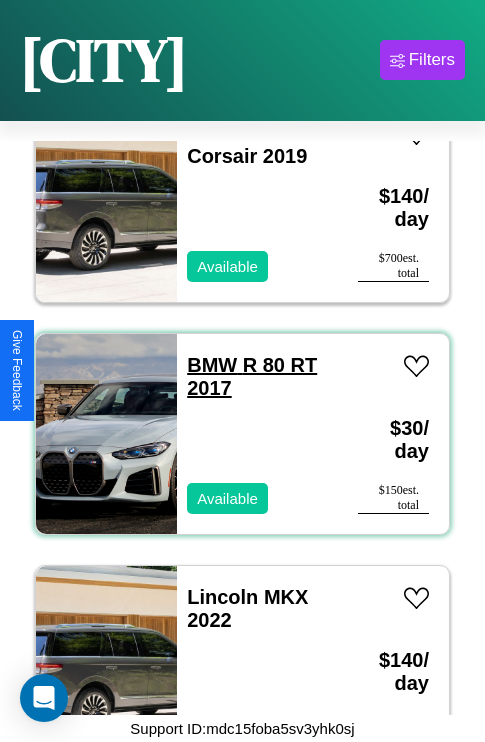 click on "BMW   R 80 RT   2017" at bounding box center [252, 376] 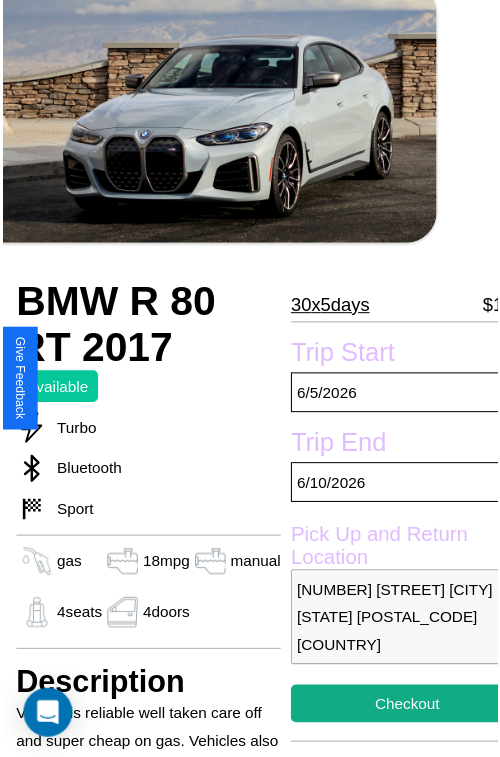 scroll, scrollTop: 112, scrollLeft: 68, axis: both 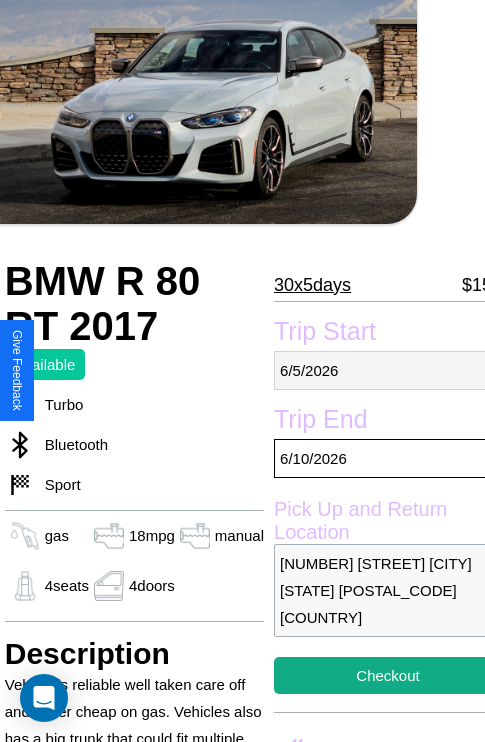 click on "6 / 5 / 2026" at bounding box center [388, 370] 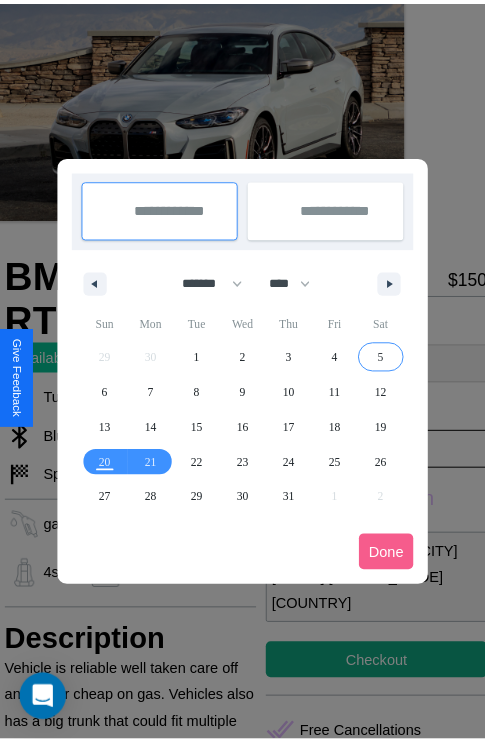 scroll, scrollTop: 0, scrollLeft: 68, axis: horizontal 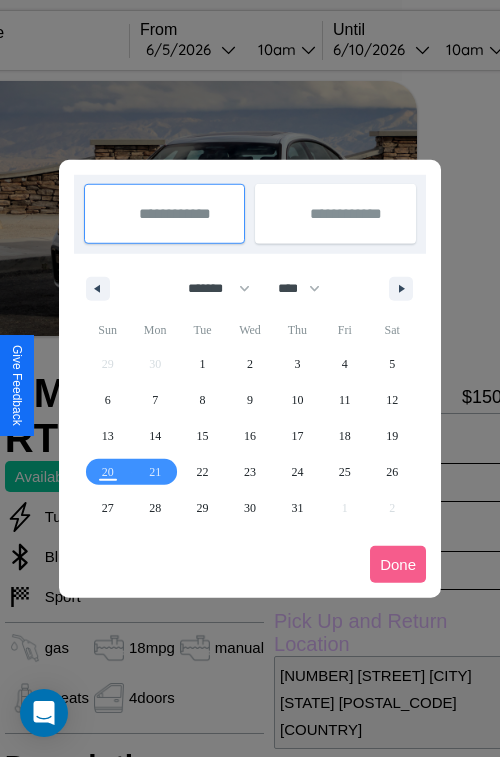 click at bounding box center (250, 378) 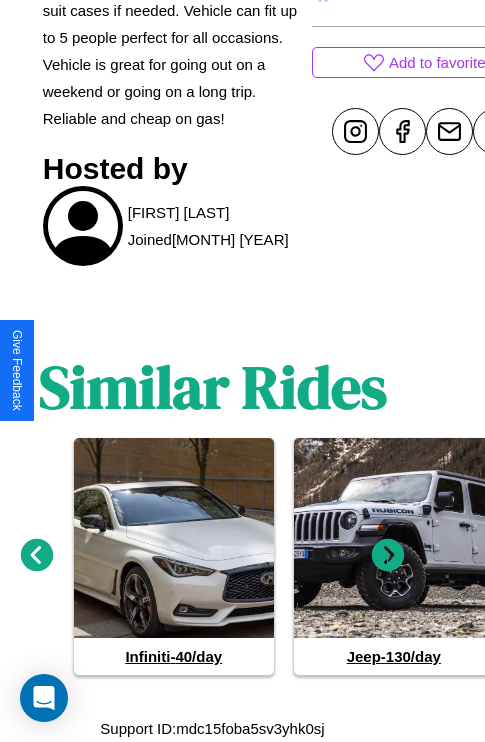 scroll, scrollTop: 894, scrollLeft: 30, axis: both 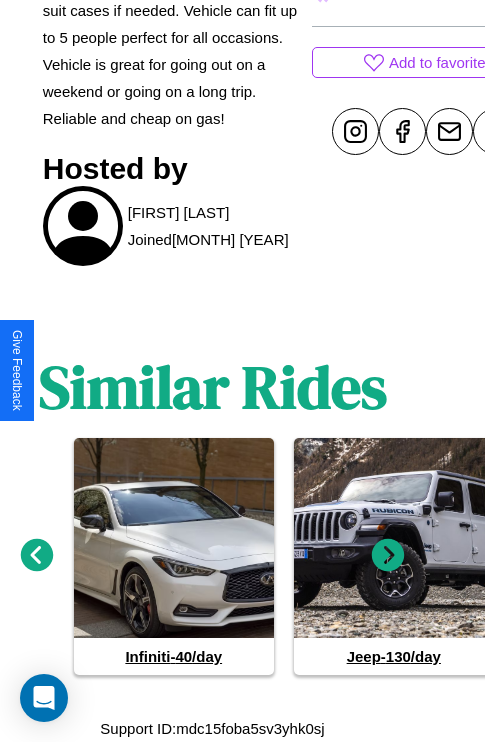 click 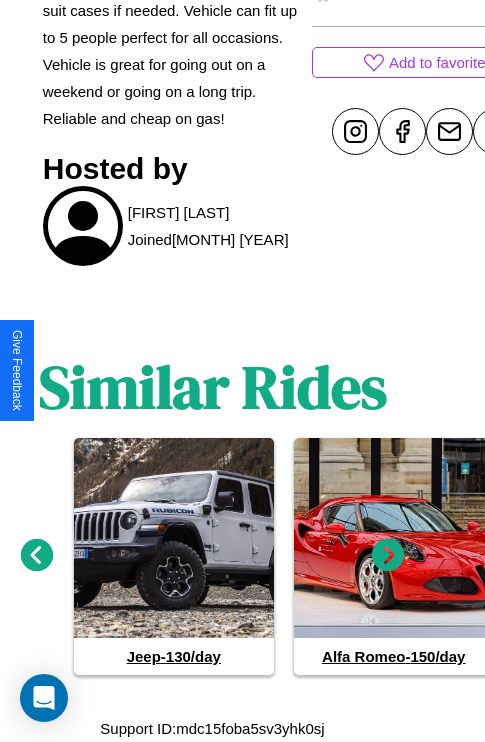 click 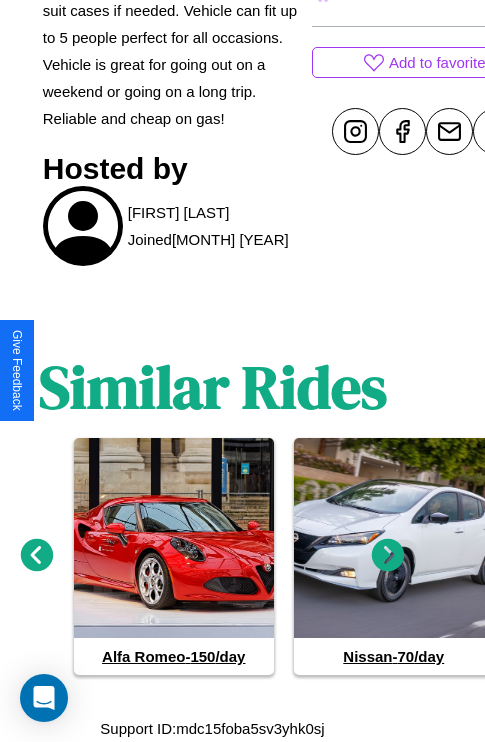 click 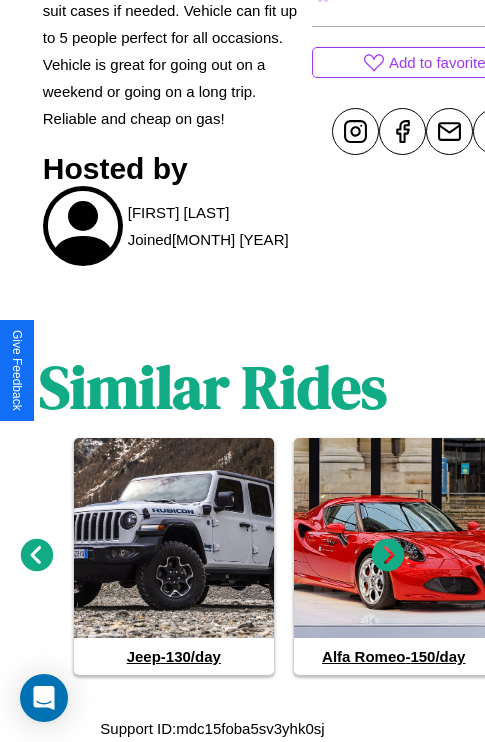 click 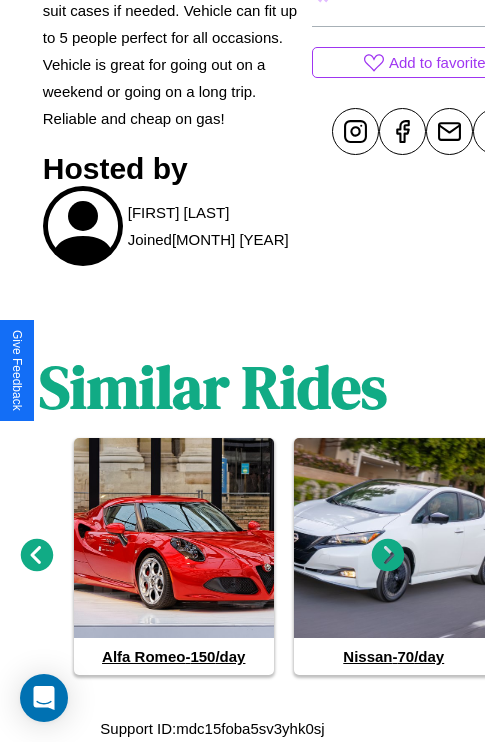 click 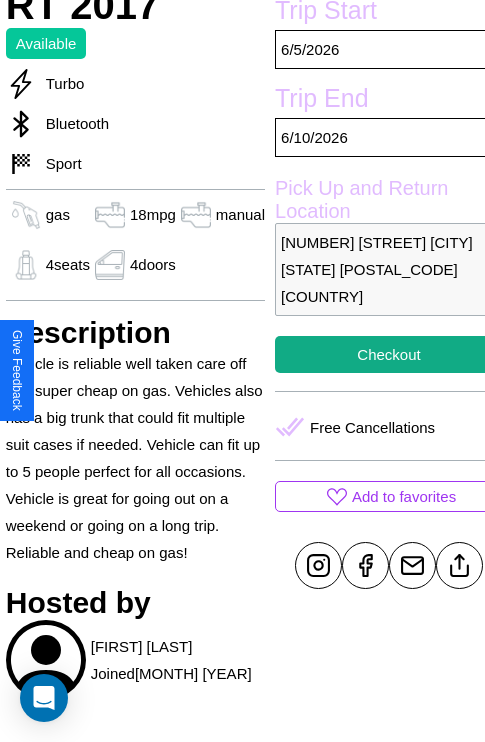 scroll, scrollTop: 417, scrollLeft: 68, axis: both 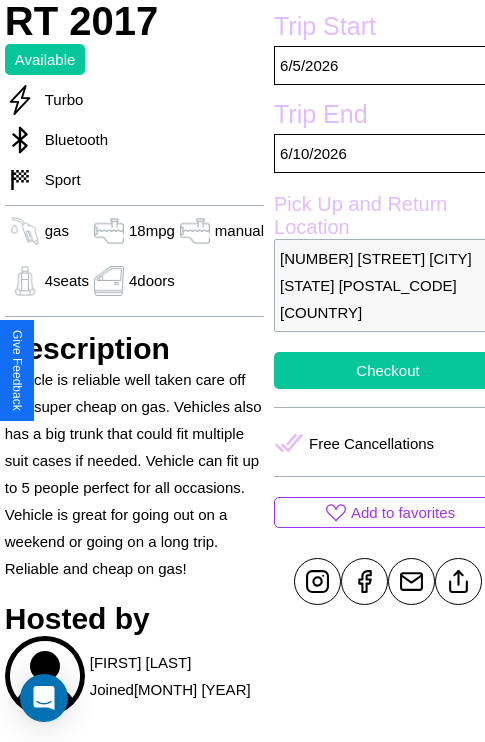 click on "Checkout" at bounding box center (388, 370) 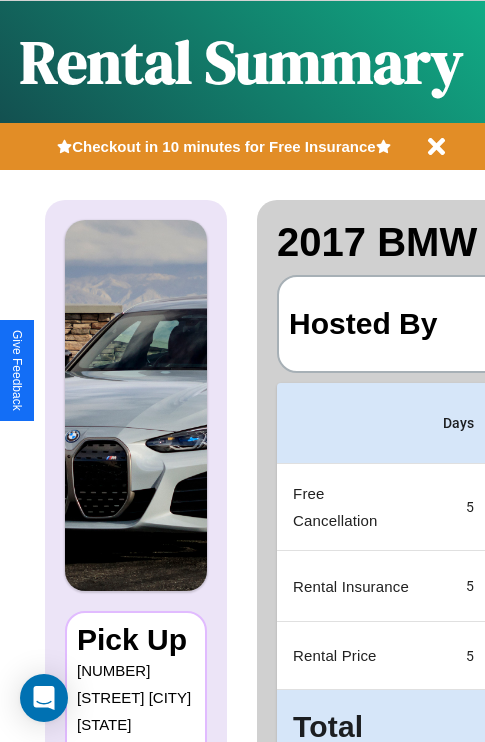 scroll, scrollTop: 0, scrollLeft: 387, axis: horizontal 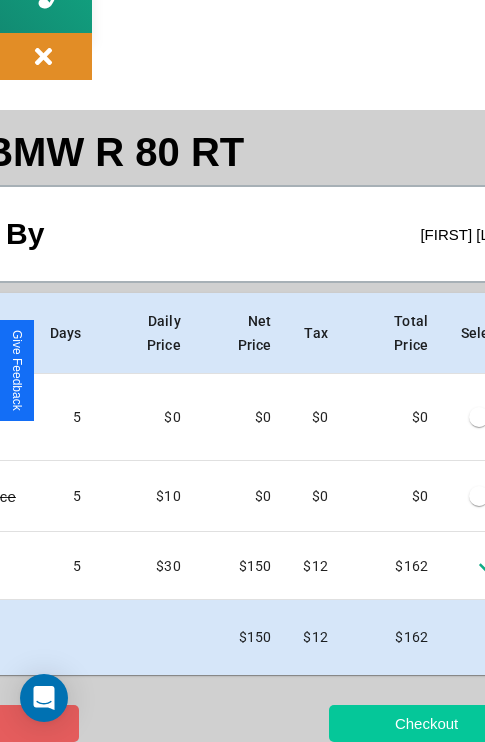 click on "Checkout" at bounding box center [426, 723] 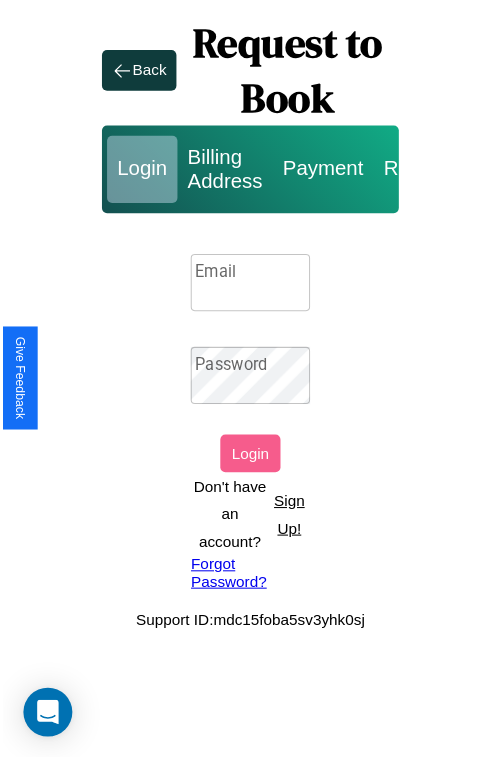 scroll, scrollTop: 0, scrollLeft: 0, axis: both 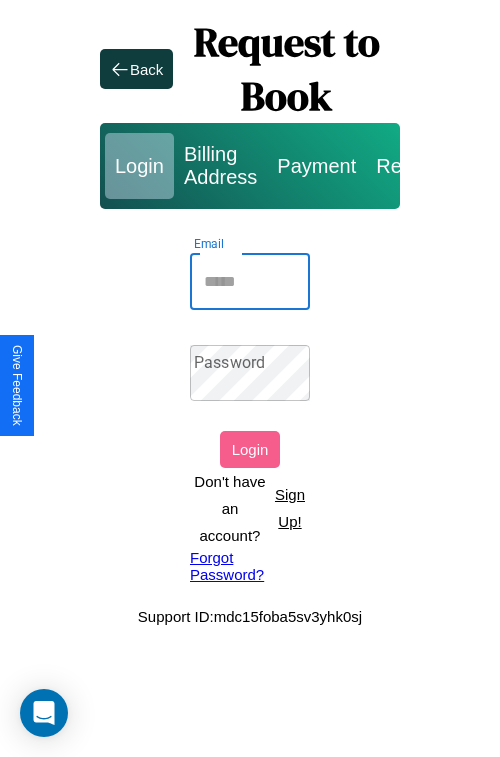click on "Email" at bounding box center (250, 282) 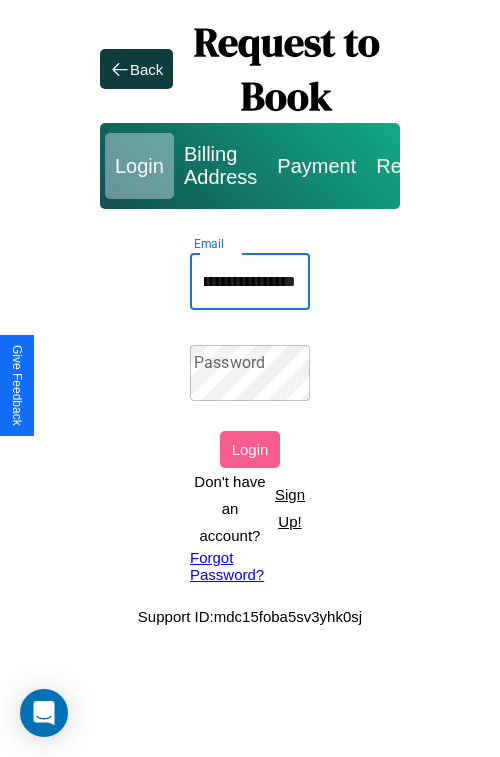 scroll, scrollTop: 0, scrollLeft: 92, axis: horizontal 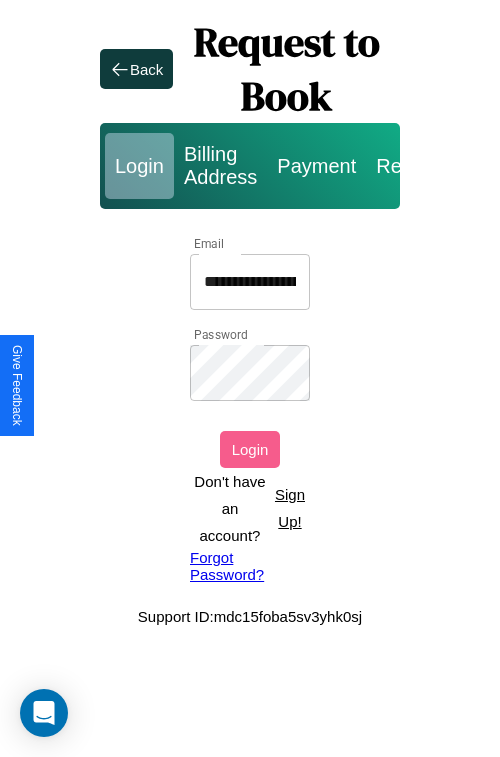 click on "Login" at bounding box center [250, 449] 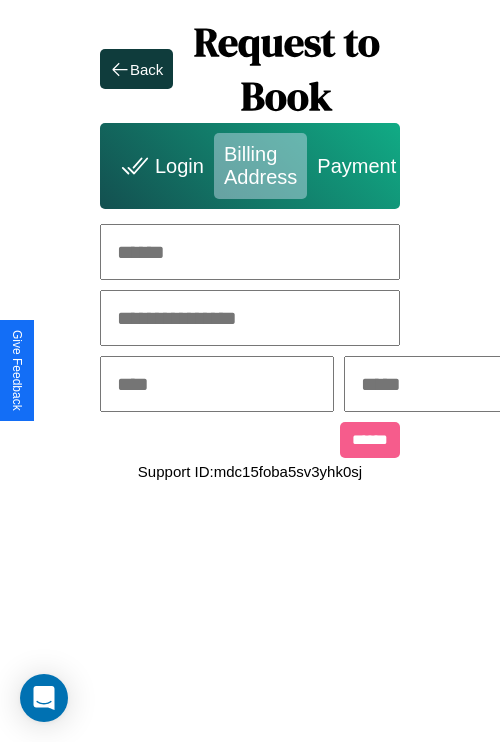 click at bounding box center (250, 252) 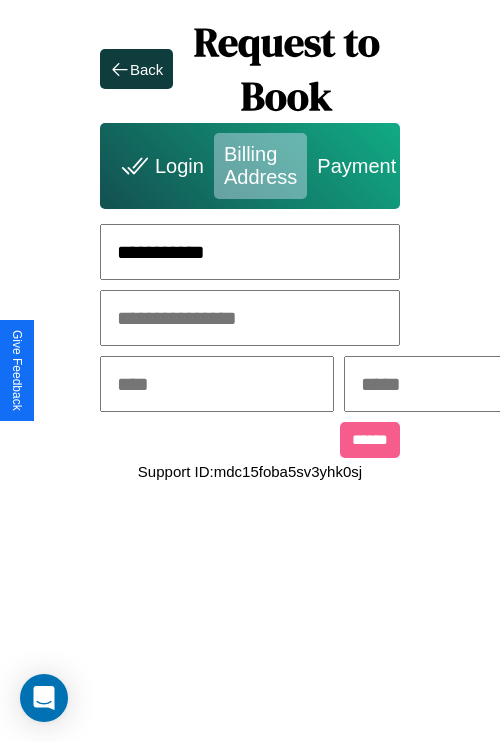 type on "**********" 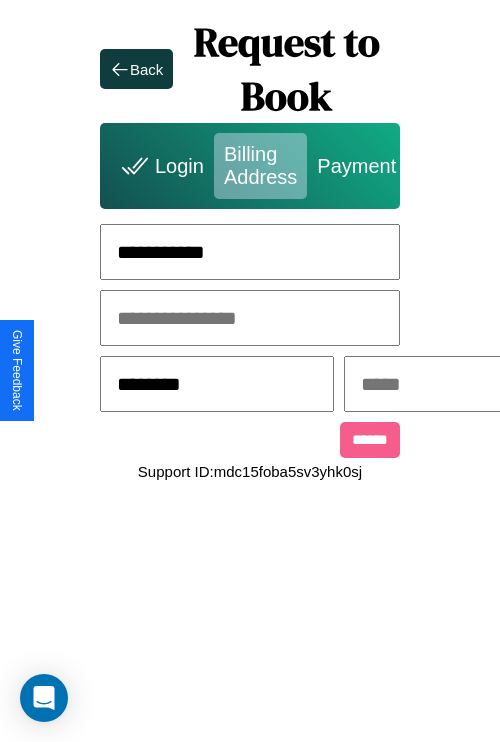 type on "********" 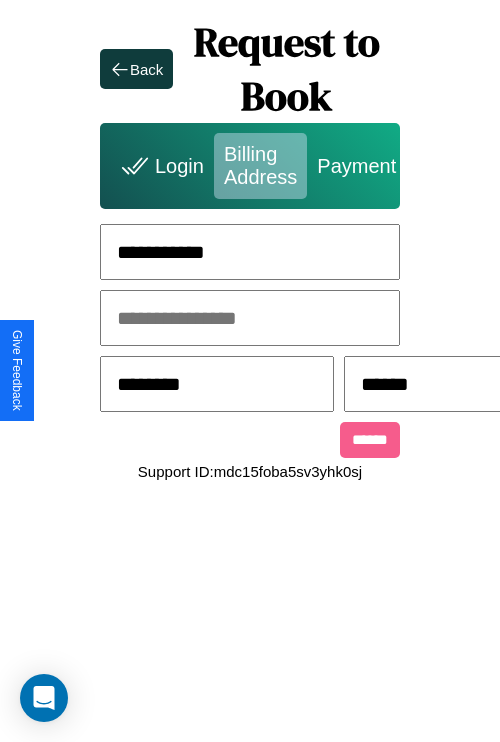 scroll, scrollTop: 0, scrollLeft: 517, axis: horizontal 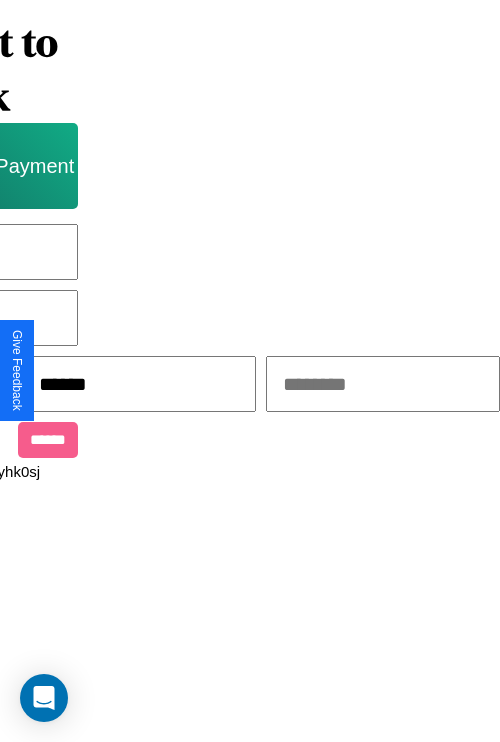 type on "******" 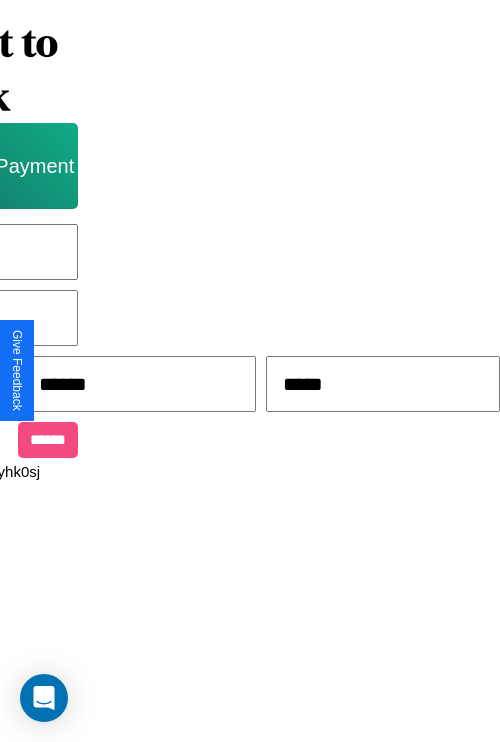 type on "*****" 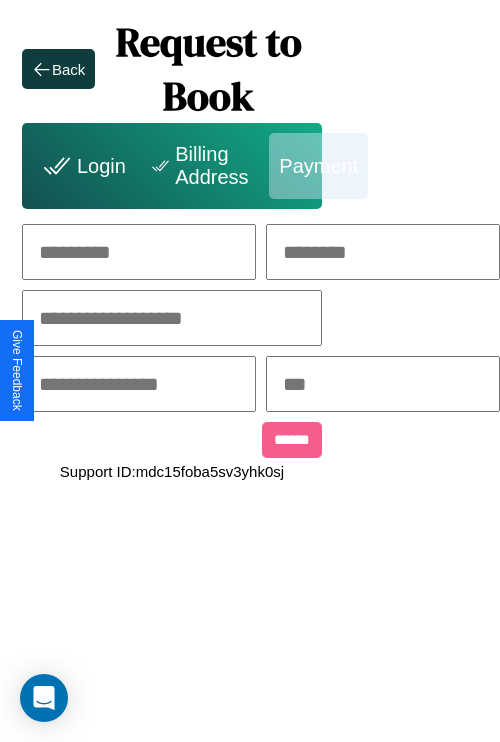 scroll, scrollTop: 0, scrollLeft: 208, axis: horizontal 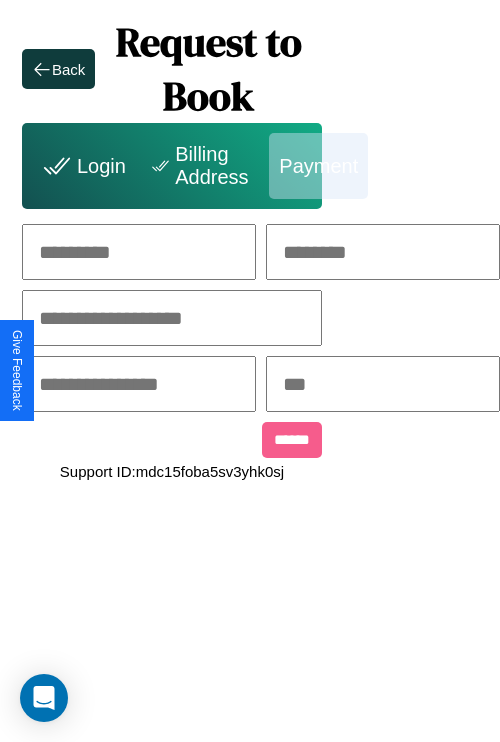 click at bounding box center (139, 252) 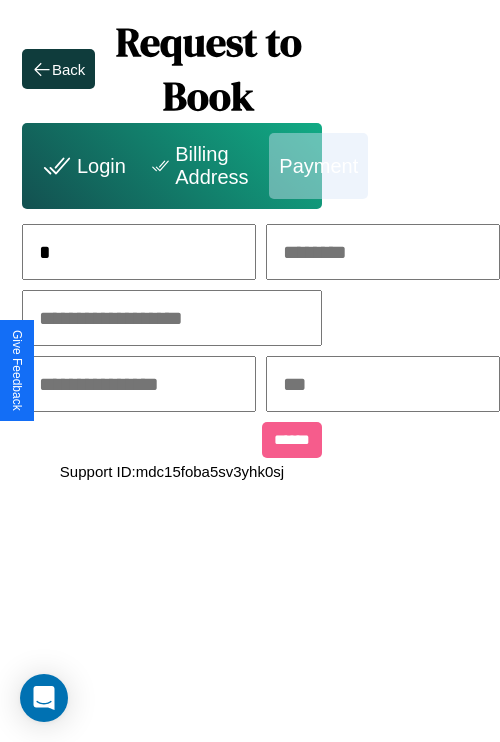 scroll, scrollTop: 0, scrollLeft: 130, axis: horizontal 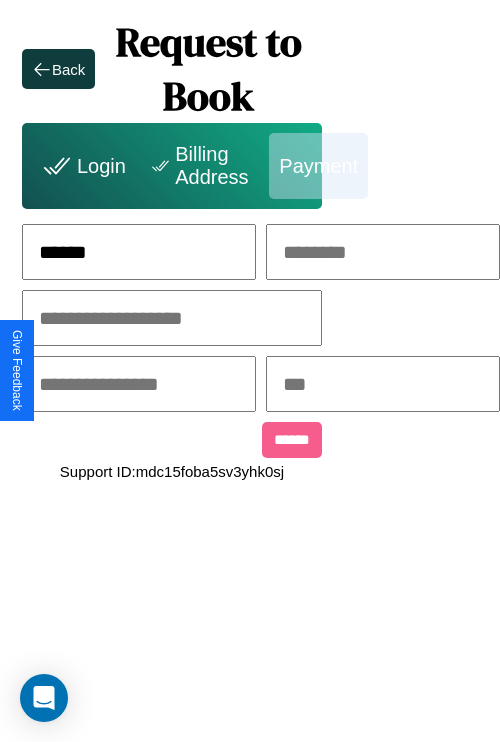 type on "******" 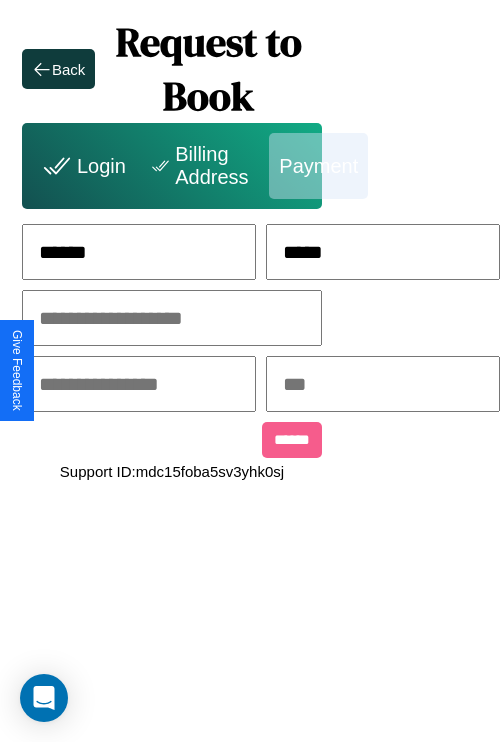 type on "*****" 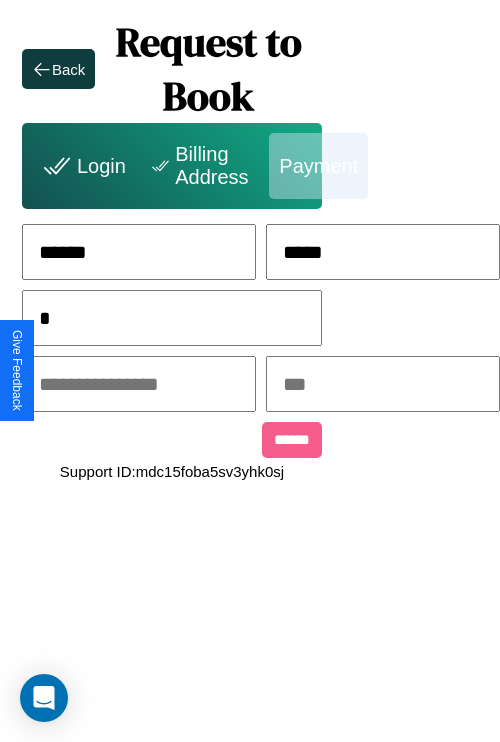 scroll, scrollTop: 0, scrollLeft: 128, axis: horizontal 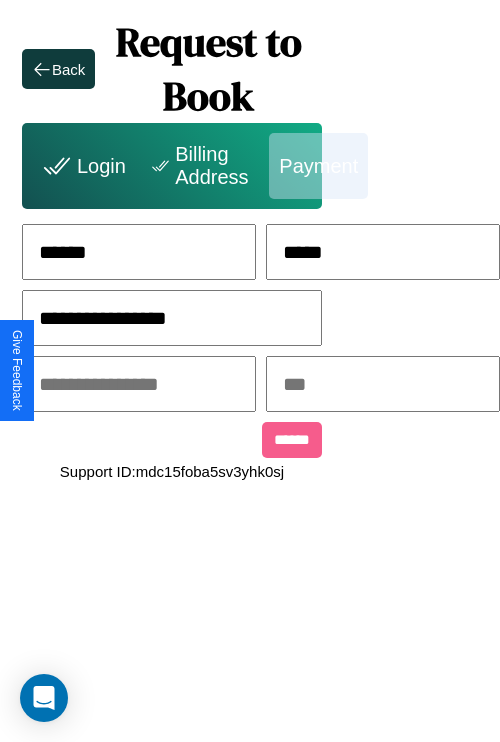 type on "**********" 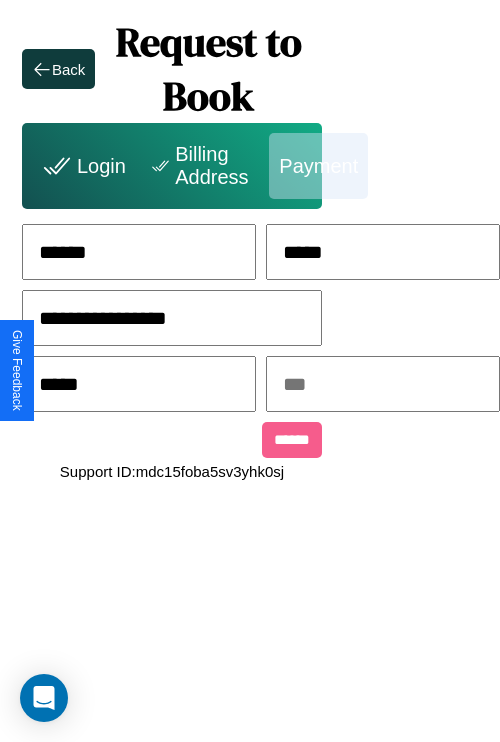 type on "*****" 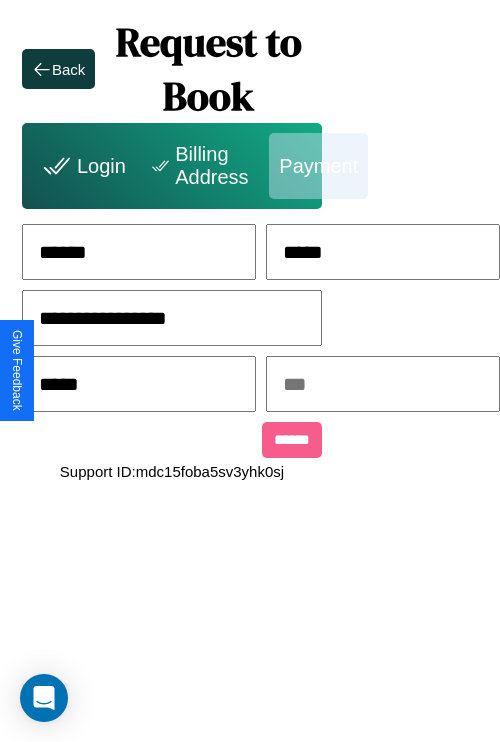 click at bounding box center (383, 384) 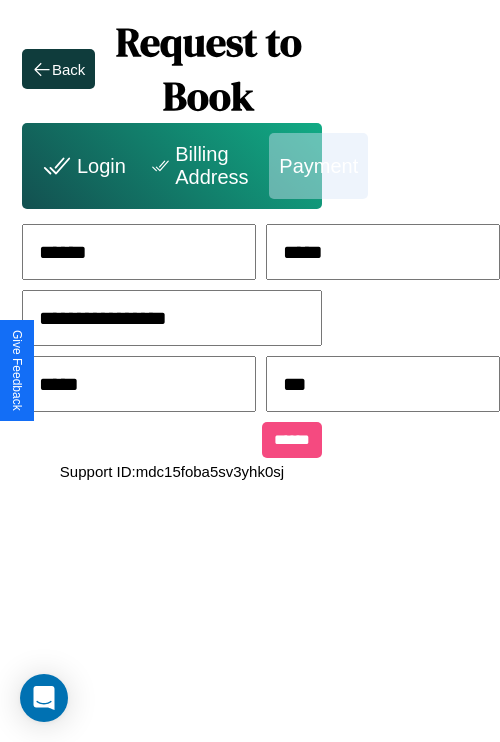 type on "***" 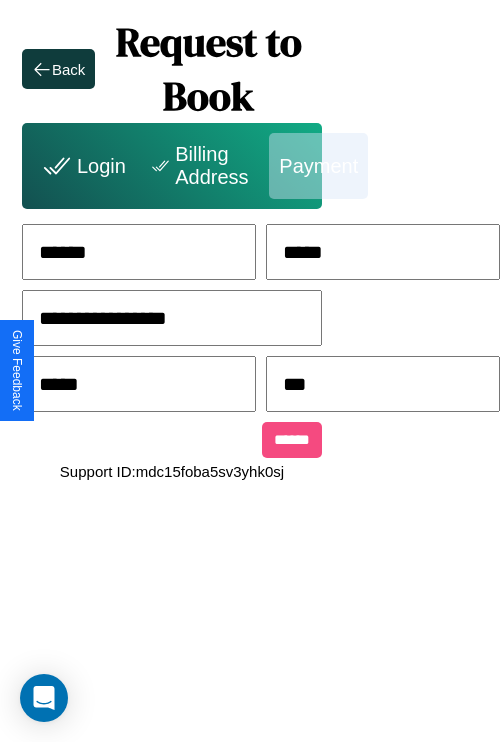 click on "******" at bounding box center (292, 440) 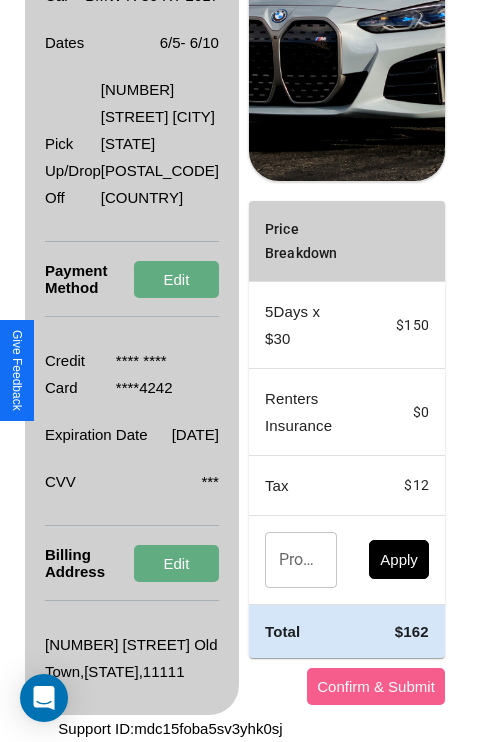 scroll, scrollTop: 482, scrollLeft: 72, axis: both 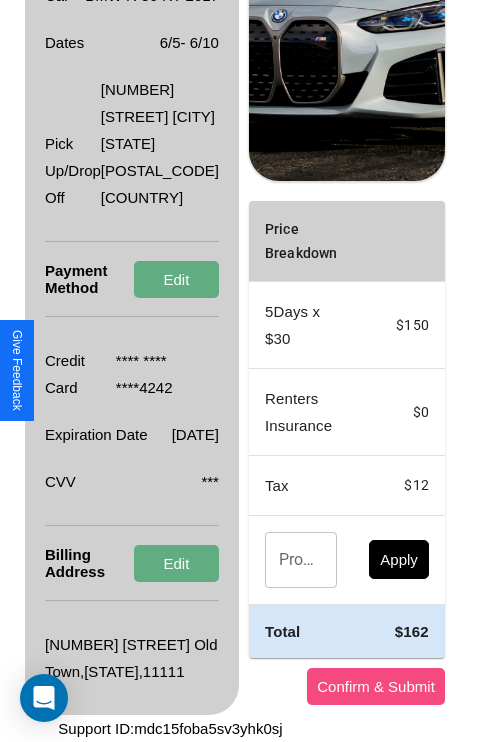 click on "Confirm & Submit" at bounding box center (376, 686) 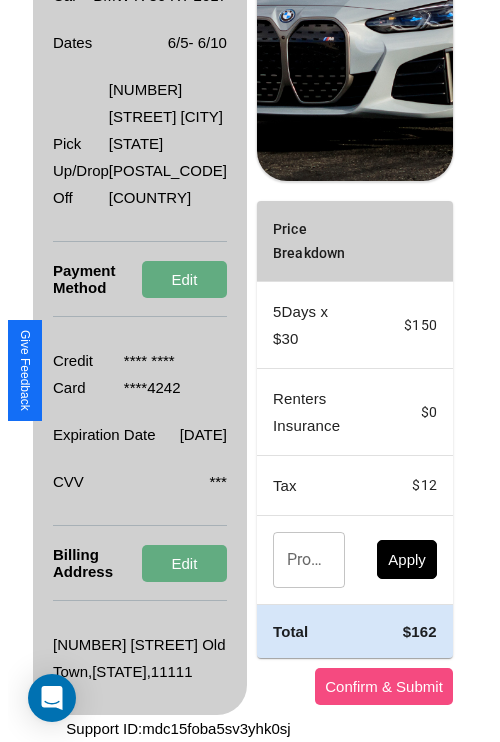 scroll, scrollTop: 0, scrollLeft: 72, axis: horizontal 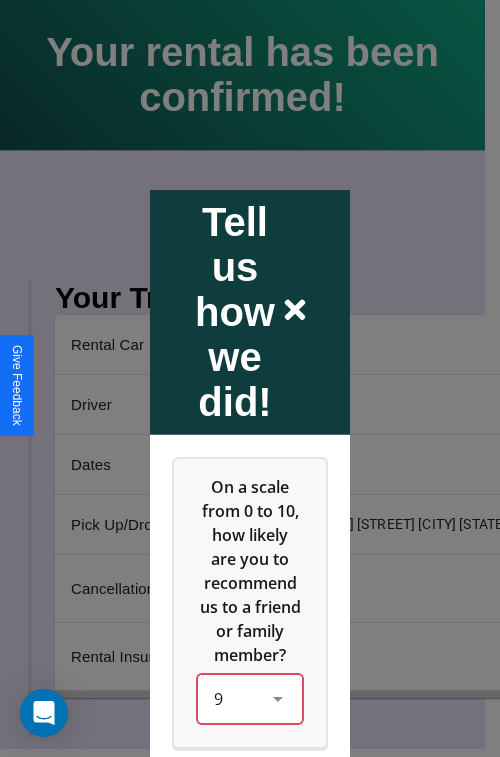 click on "9" at bounding box center (250, 698) 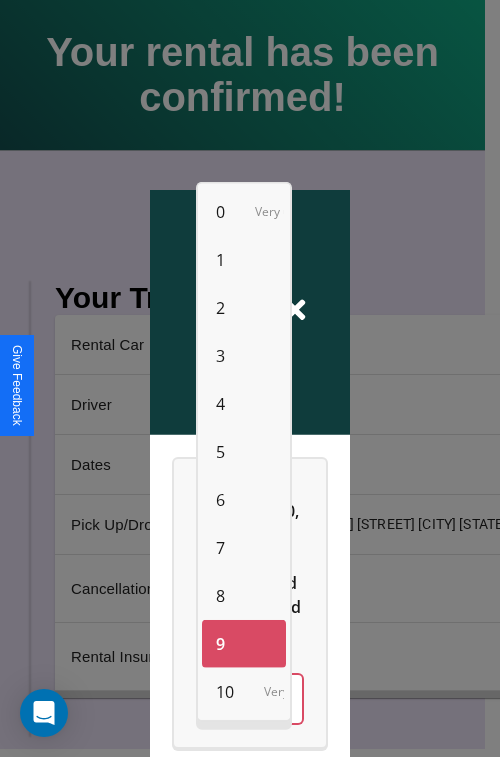 click on "10" at bounding box center [225, 692] 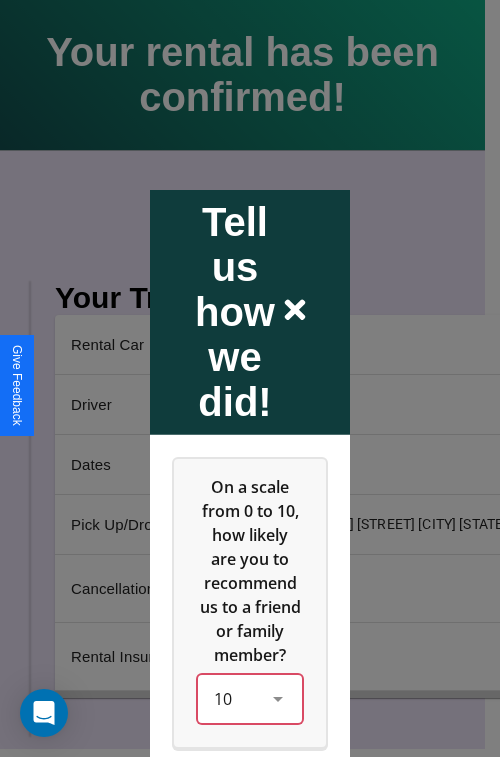 scroll, scrollTop: 286, scrollLeft: 0, axis: vertical 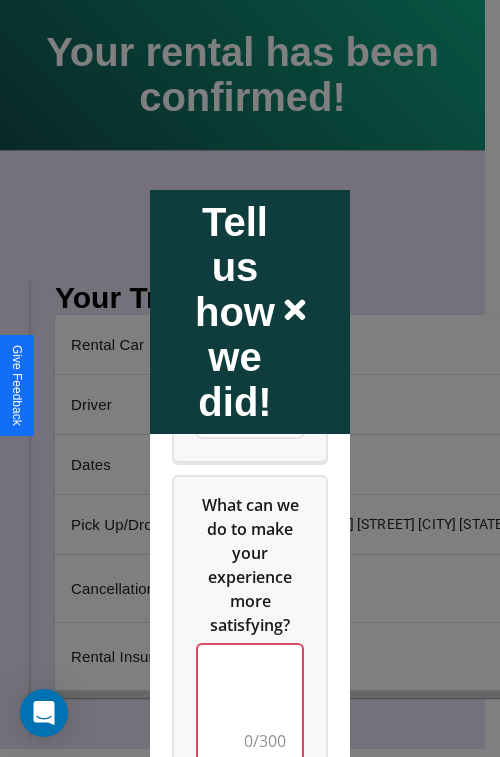 click at bounding box center (250, 704) 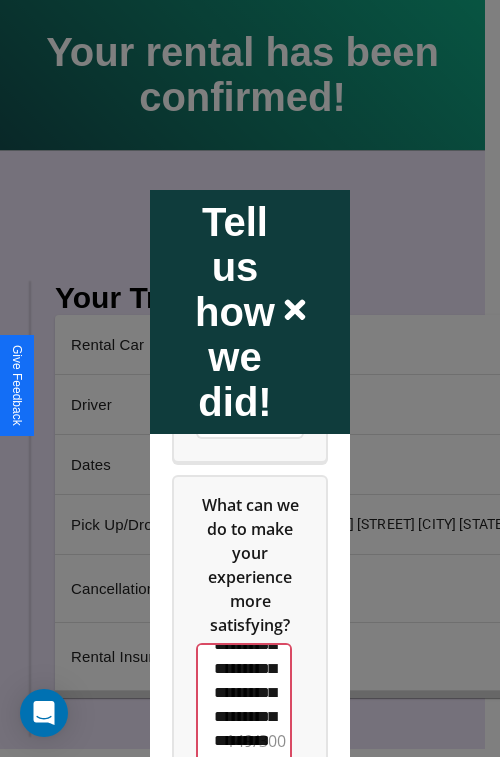 scroll, scrollTop: 636, scrollLeft: 0, axis: vertical 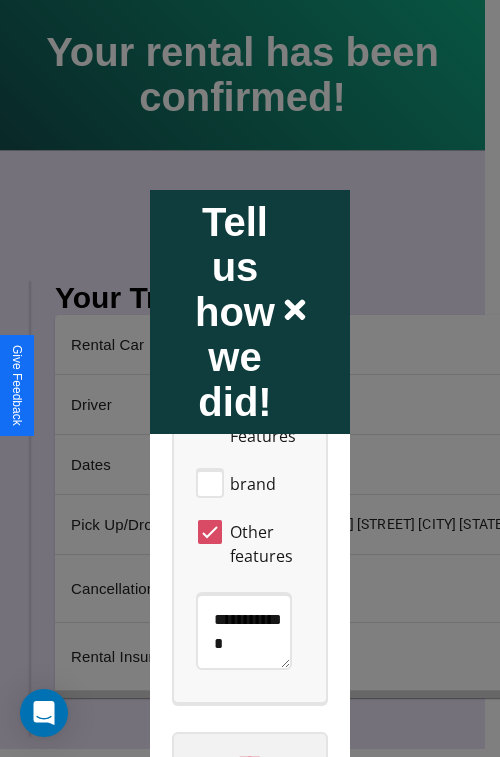 type on "**********" 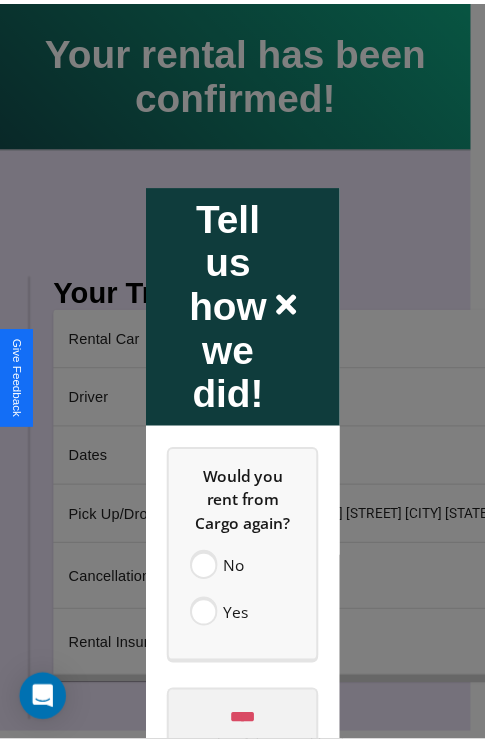 scroll, scrollTop: 0, scrollLeft: 0, axis: both 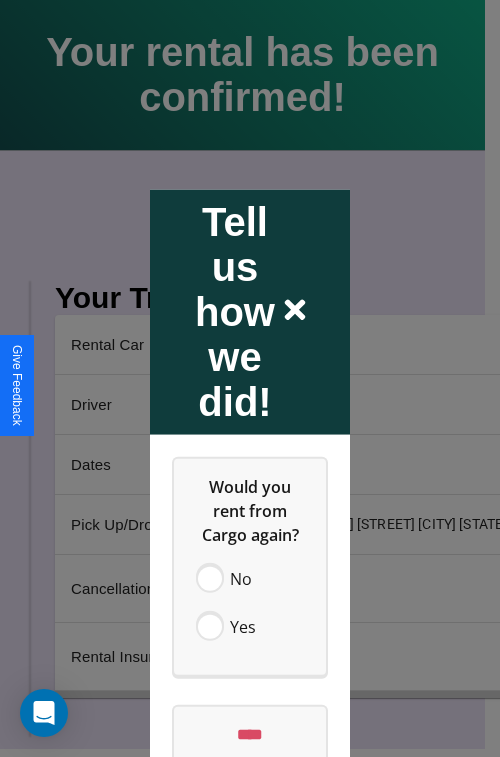 click at bounding box center (250, 378) 